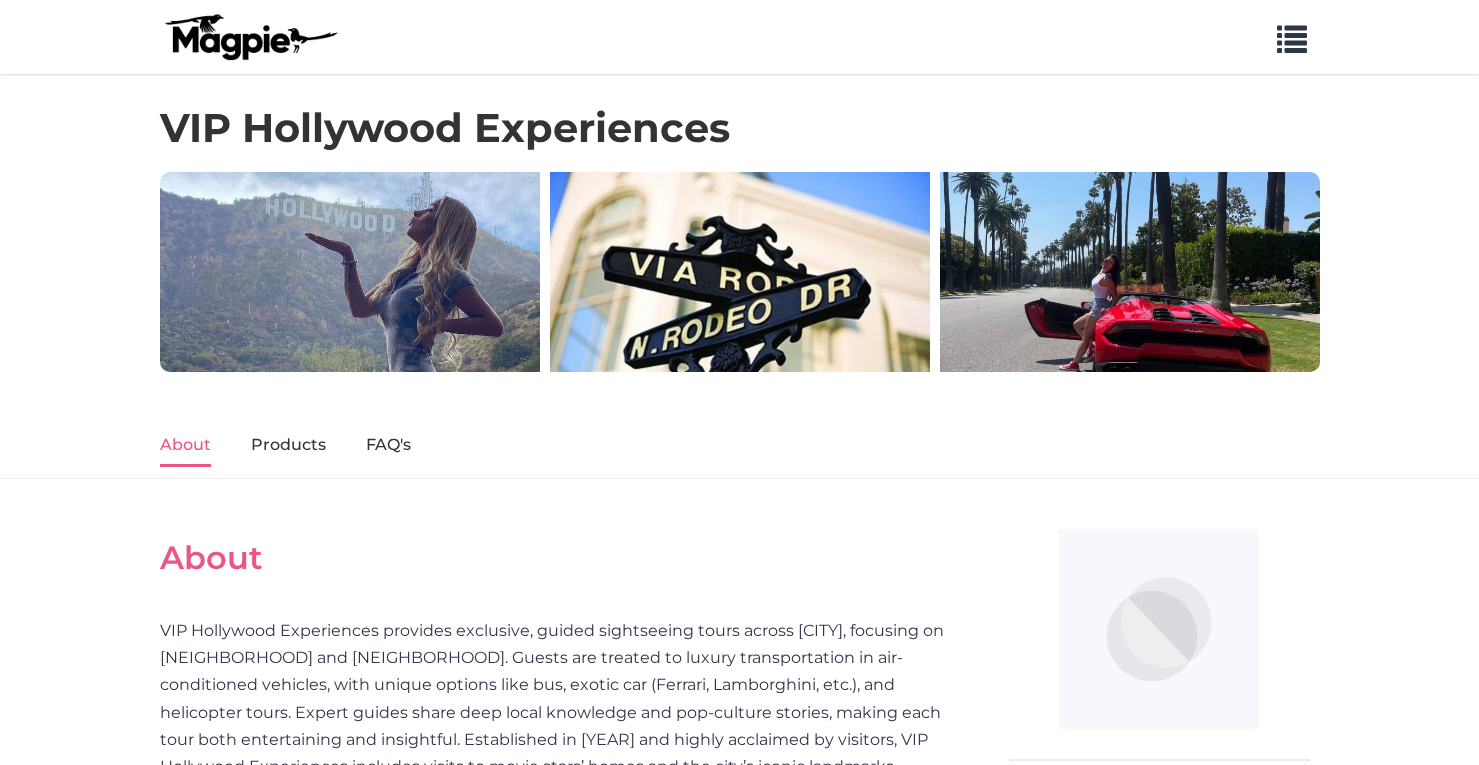 scroll, scrollTop: 0, scrollLeft: 0, axis: both 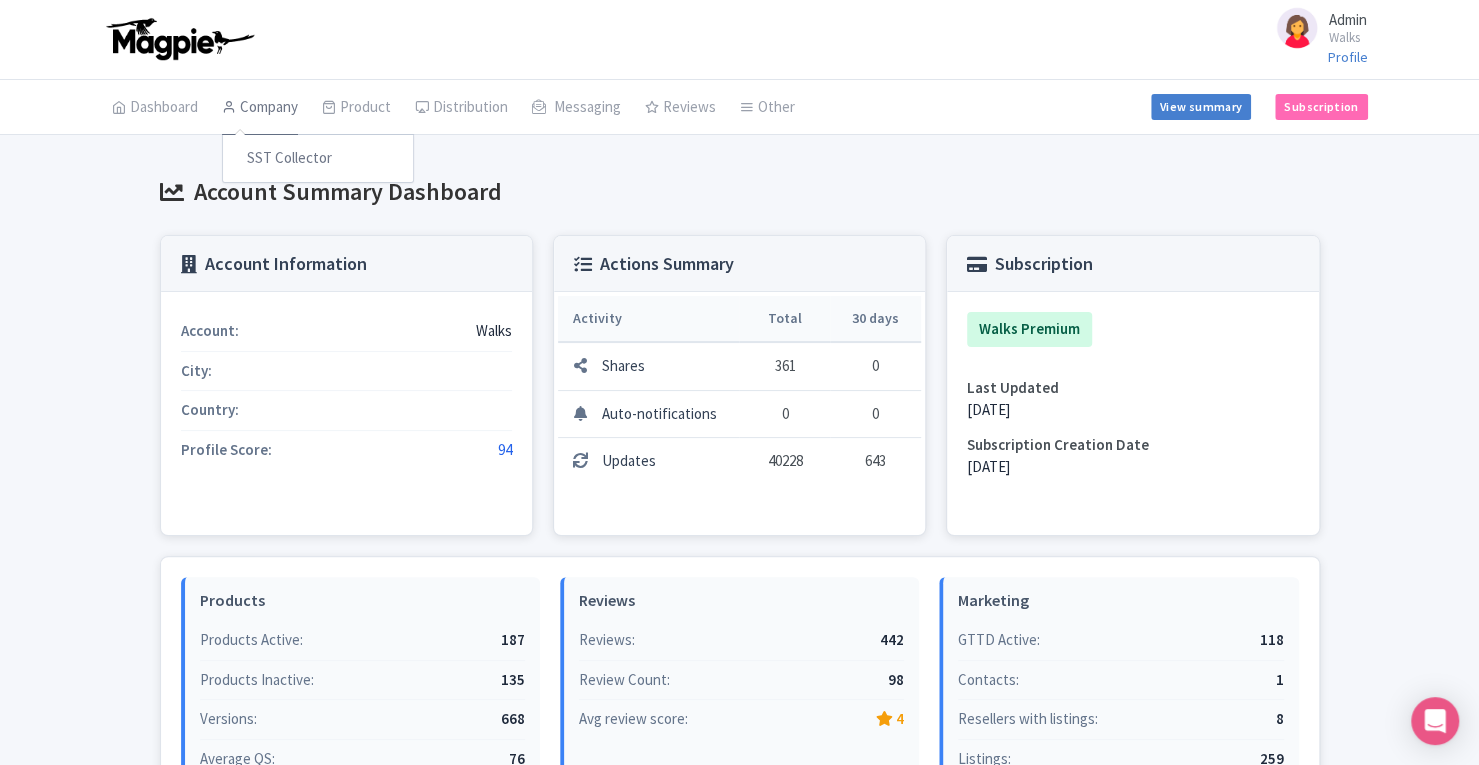 click on "Company" at bounding box center (260, 108) 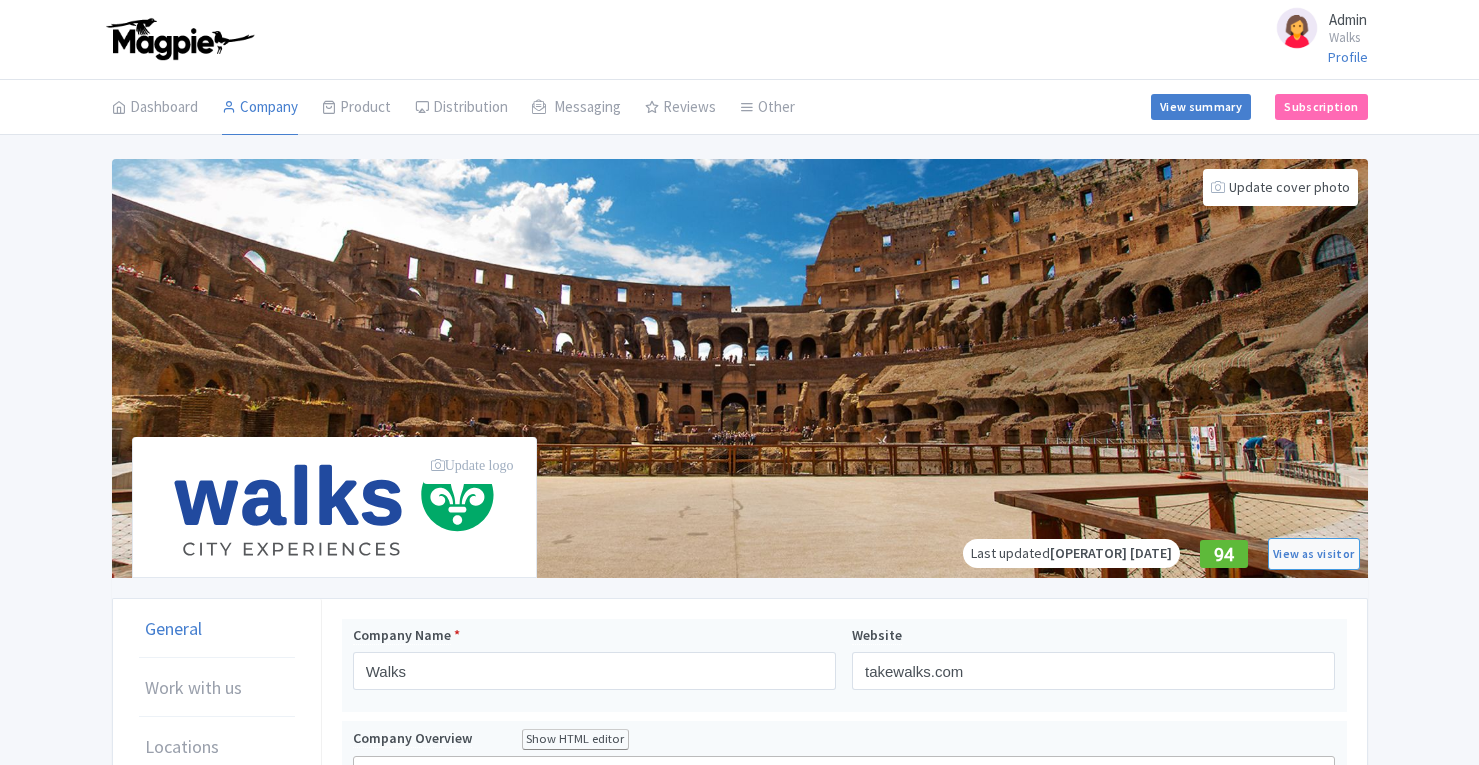 scroll, scrollTop: 0, scrollLeft: 0, axis: both 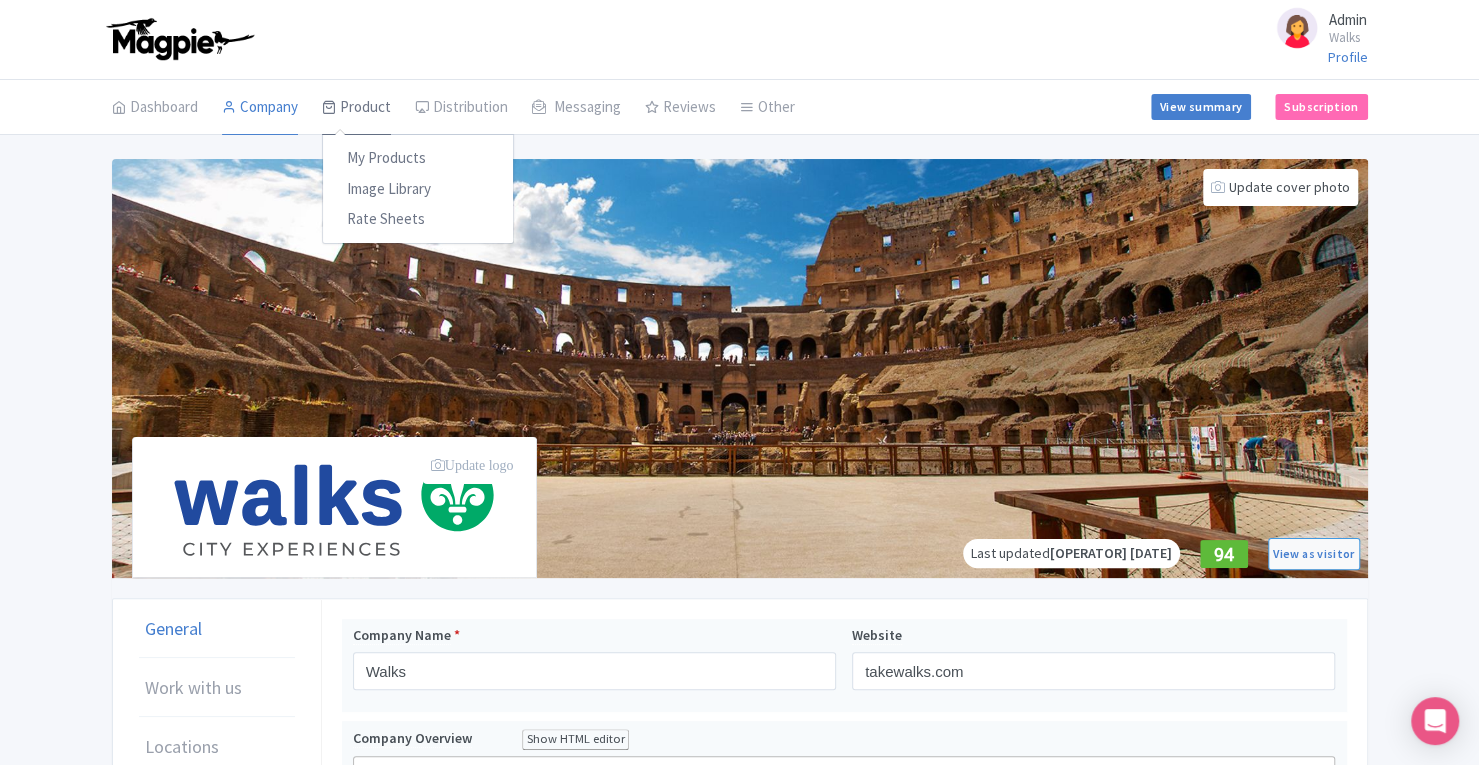 click on "Product" at bounding box center [356, 108] 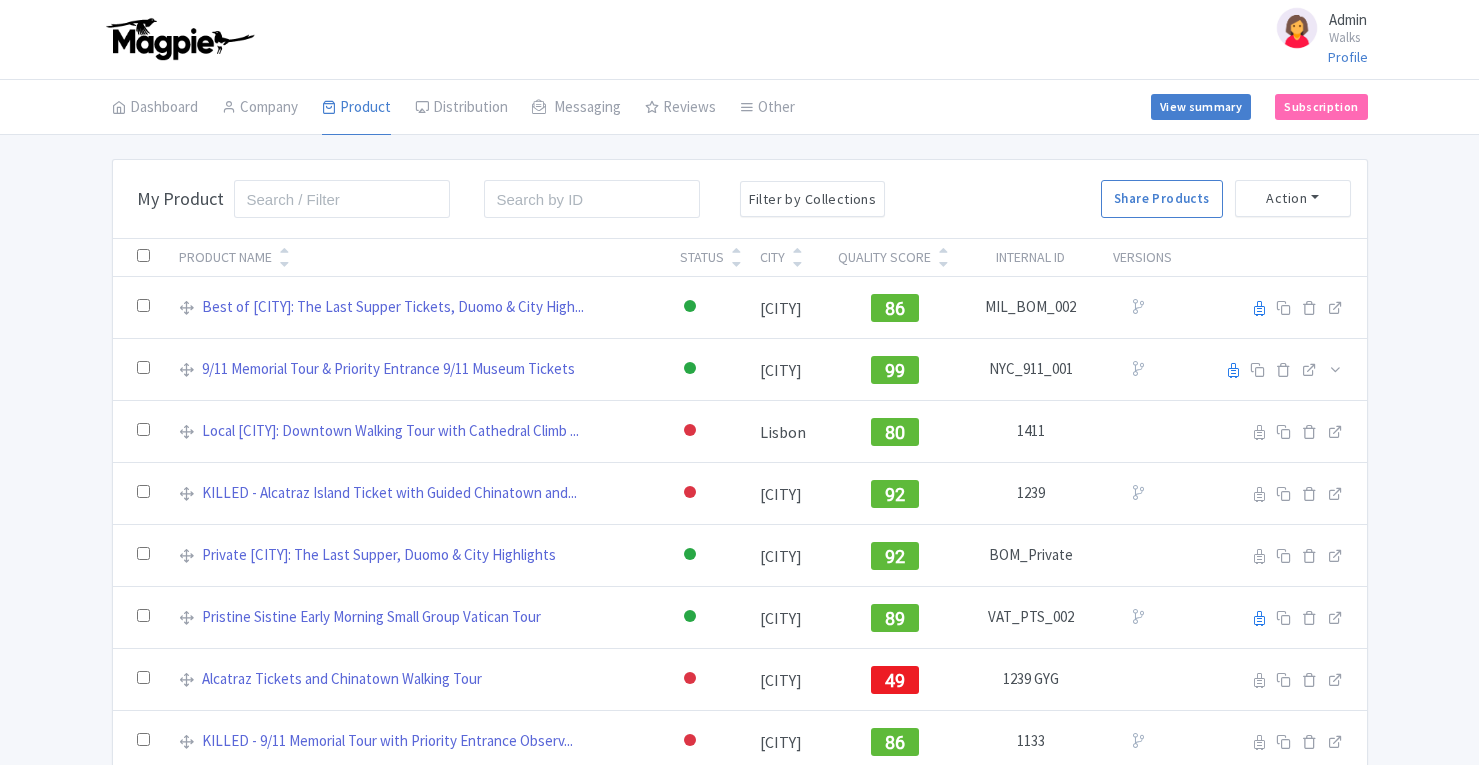 scroll, scrollTop: 0, scrollLeft: 0, axis: both 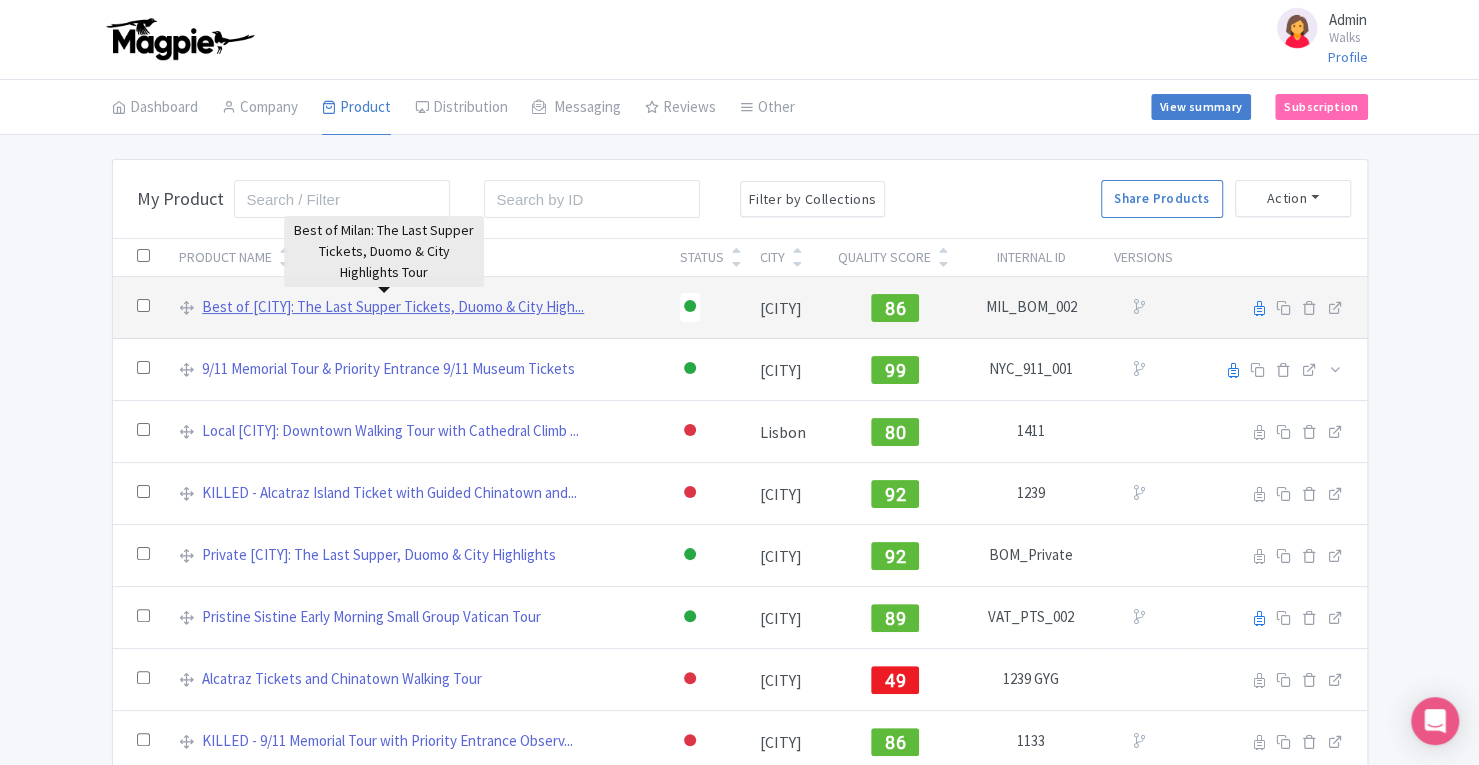 click on "Best of Milan: The Last Supper Tickets, Duomo & City High..." at bounding box center [393, 307] 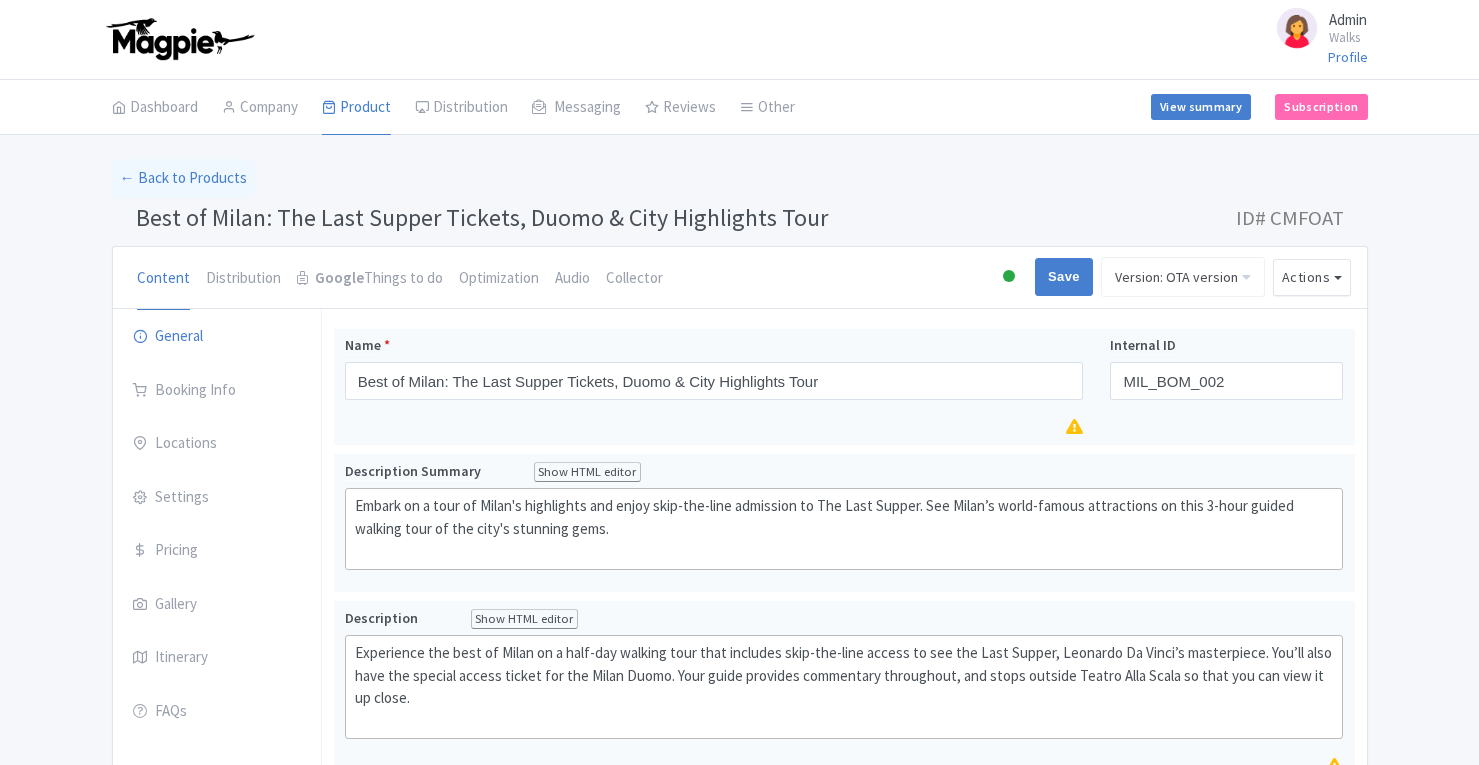 scroll, scrollTop: 0, scrollLeft: 0, axis: both 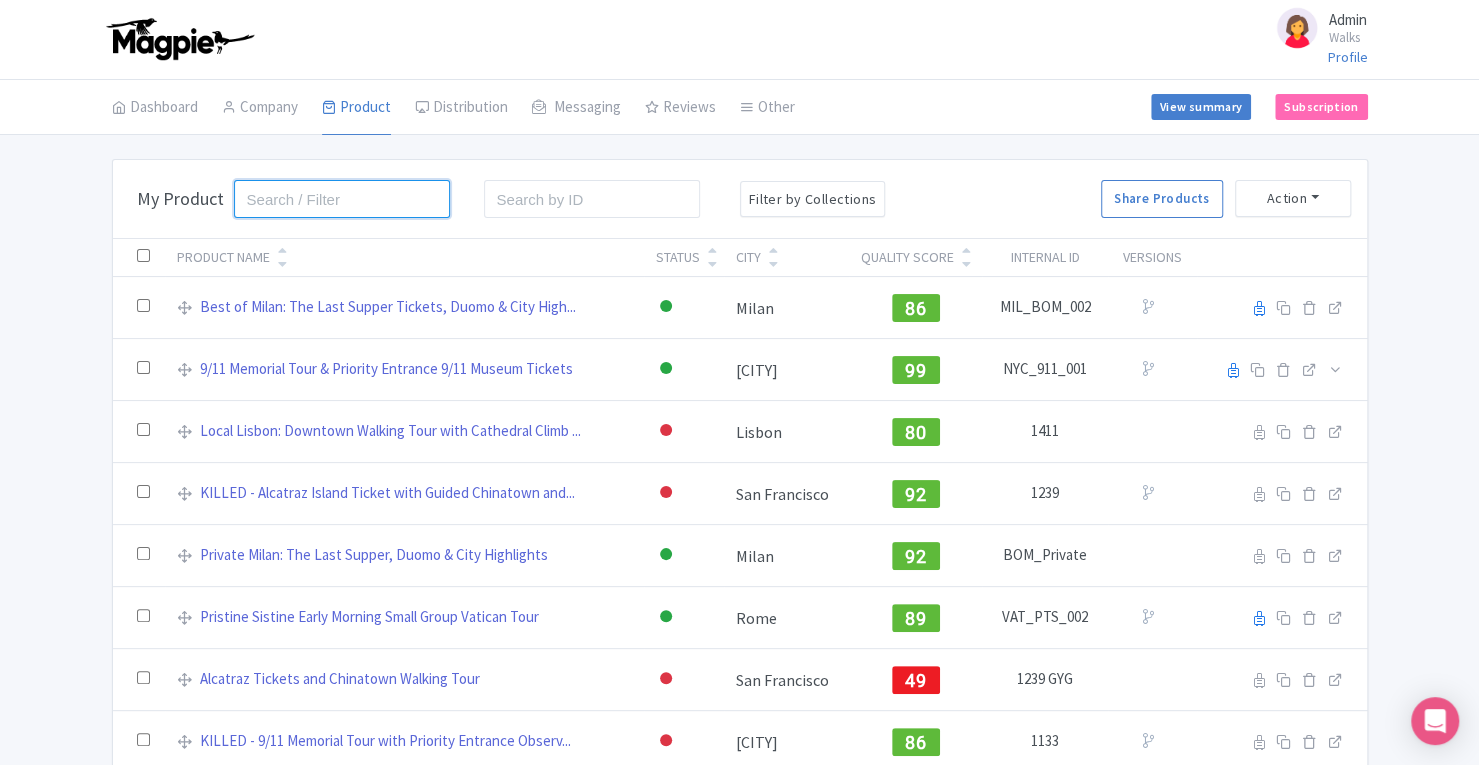 click at bounding box center (342, 199) 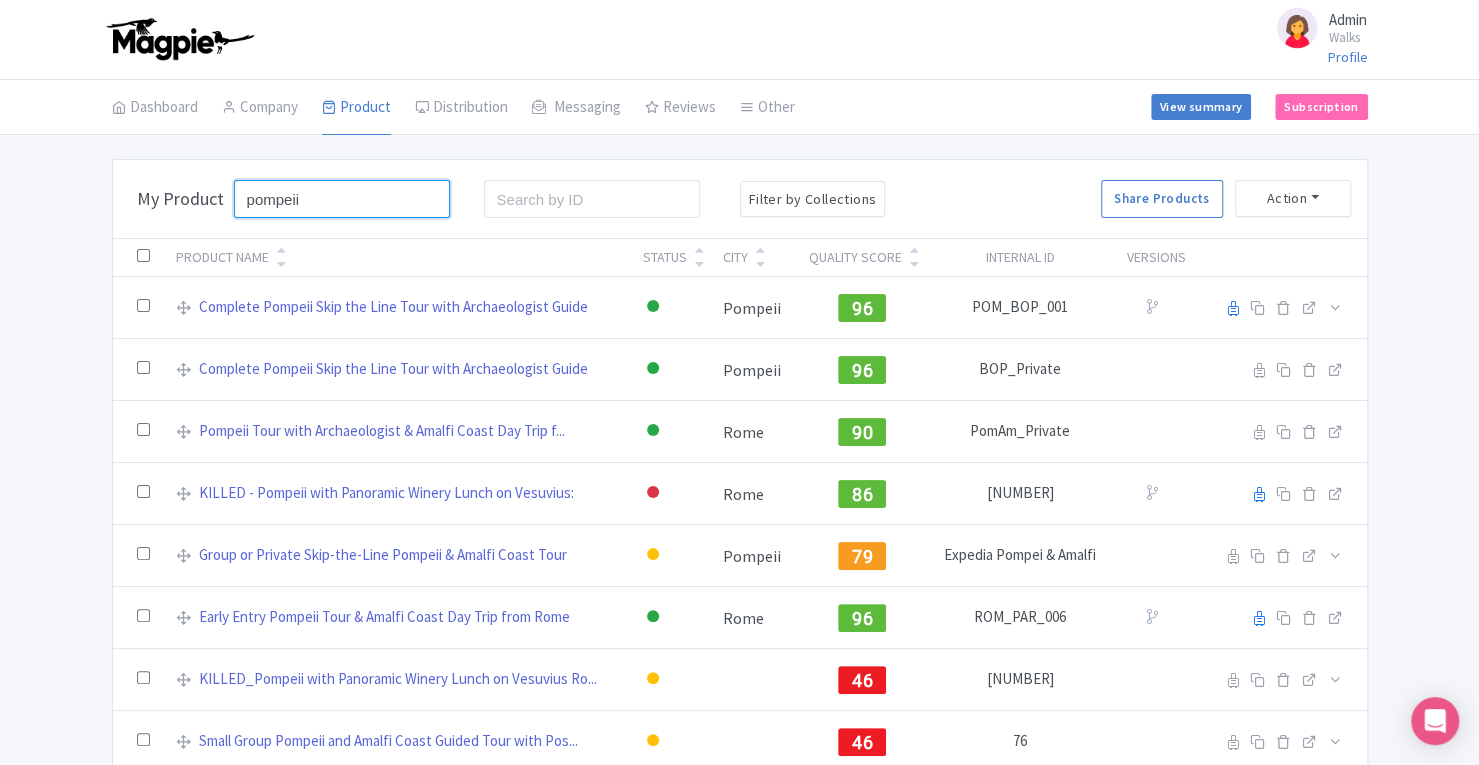 scroll, scrollTop: 88, scrollLeft: 0, axis: vertical 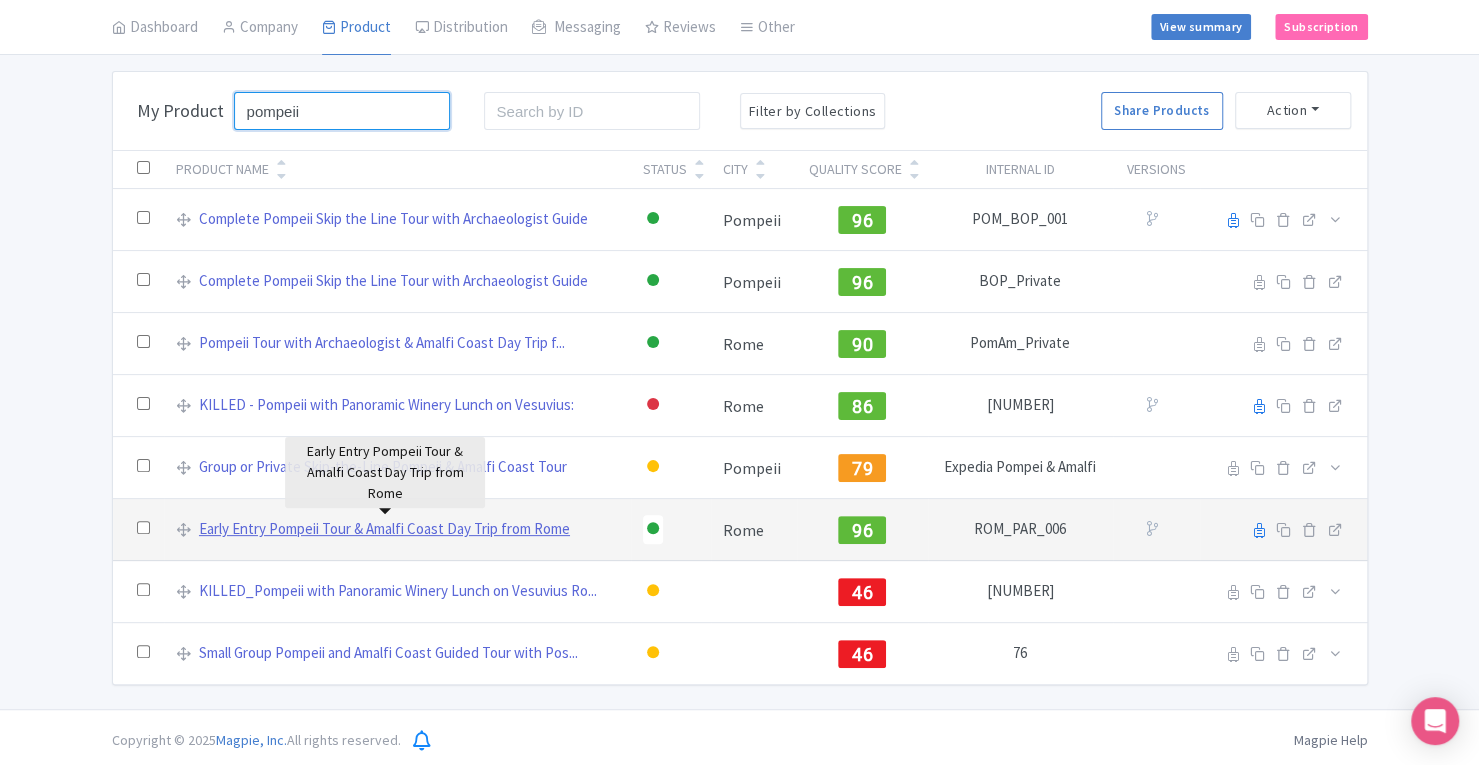 type on "pompeii" 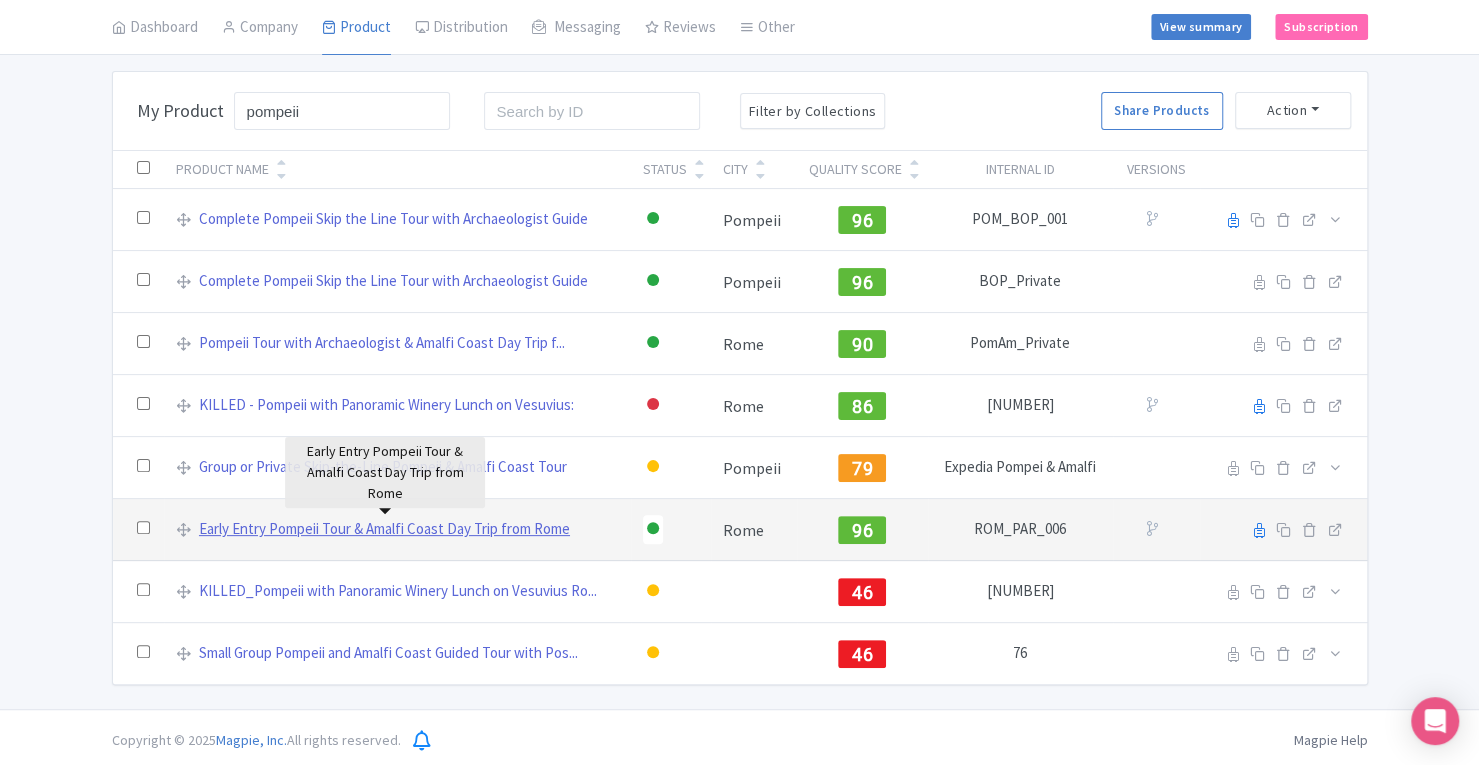 click on "Early Entry Pompeii Tour & Amalfi Coast Day Trip from Rome" at bounding box center (384, 529) 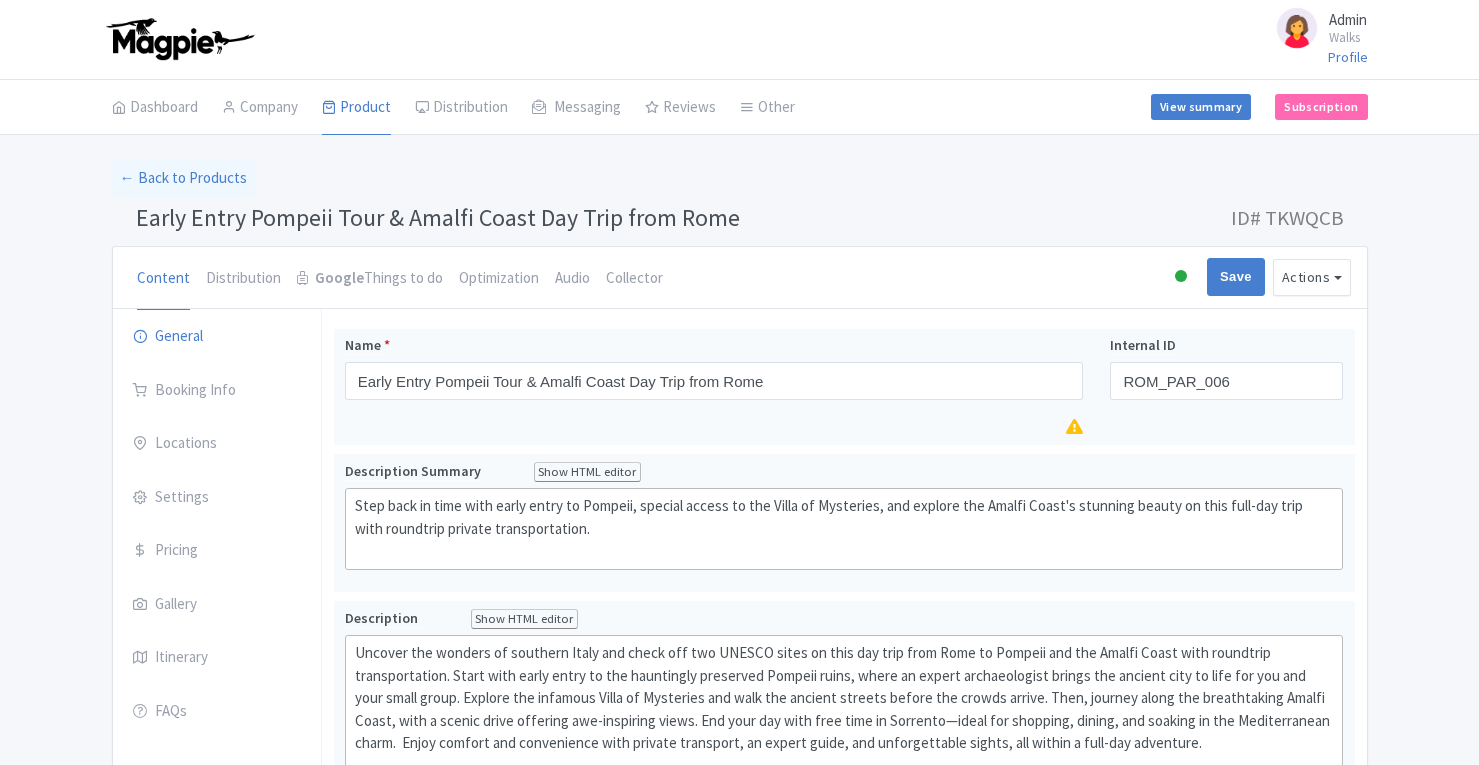 scroll, scrollTop: 0, scrollLeft: 0, axis: both 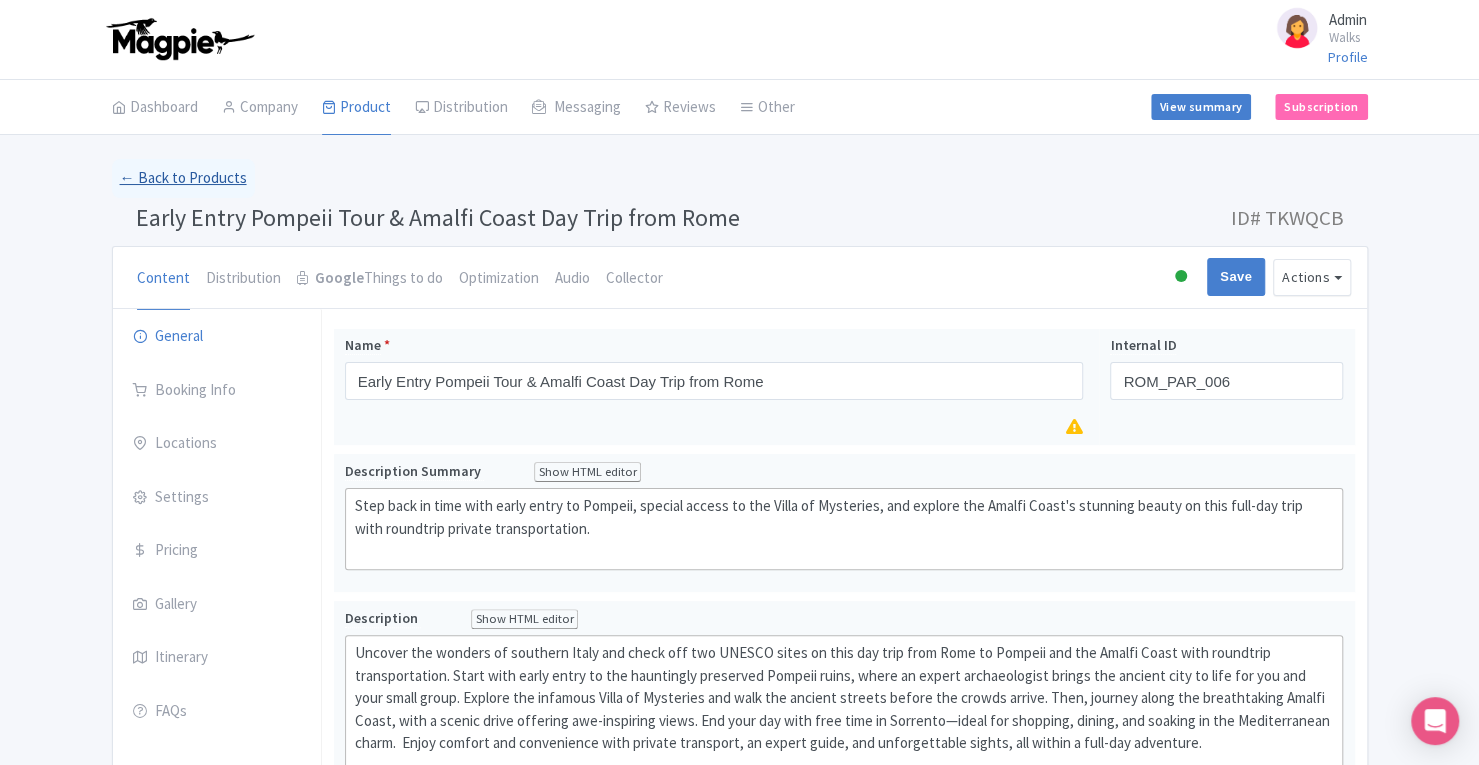click on "← Back to Products" at bounding box center (183, 178) 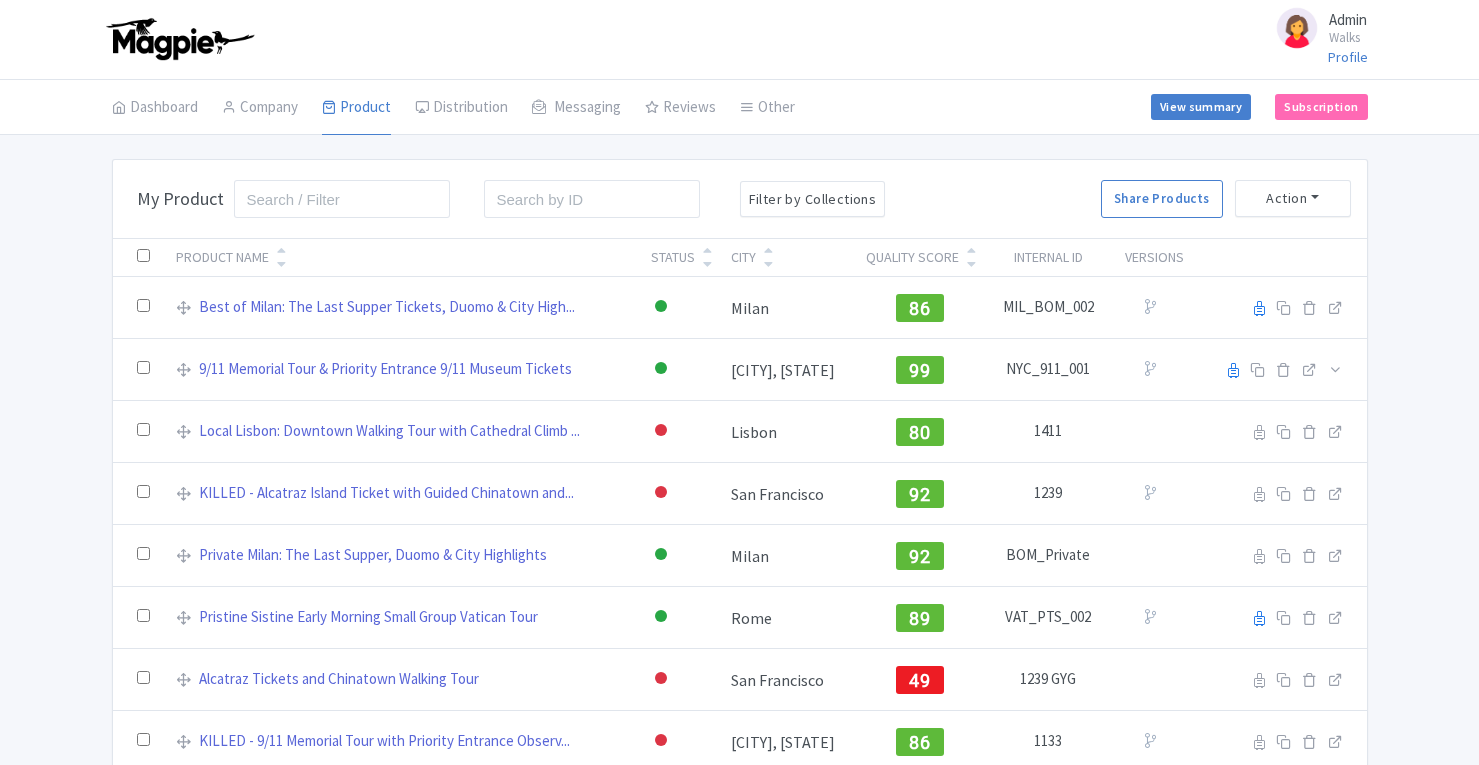 scroll, scrollTop: 0, scrollLeft: 0, axis: both 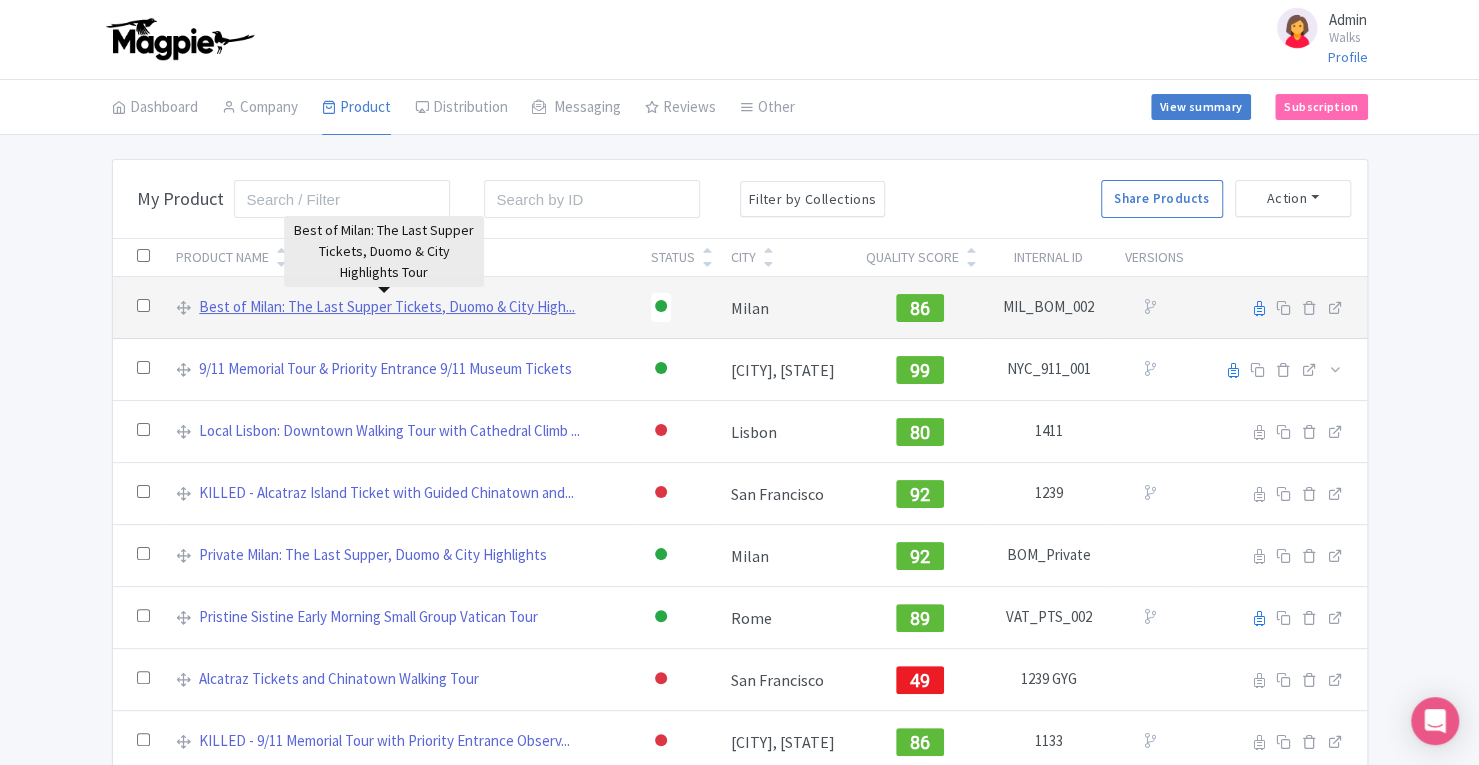 click on "Best of Milan: The Last Supper Tickets, Duomo & City High..." at bounding box center [387, 307] 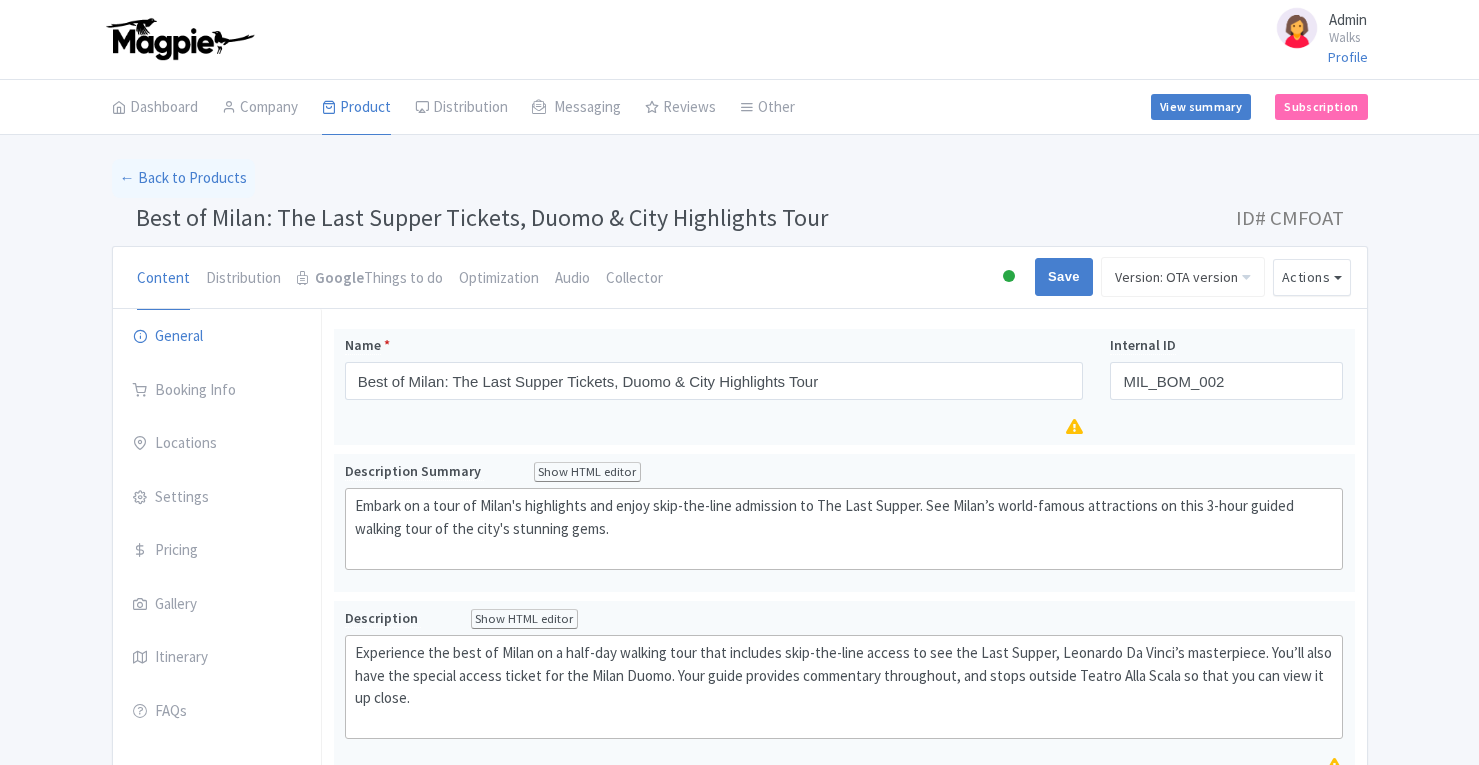 scroll, scrollTop: 0, scrollLeft: 0, axis: both 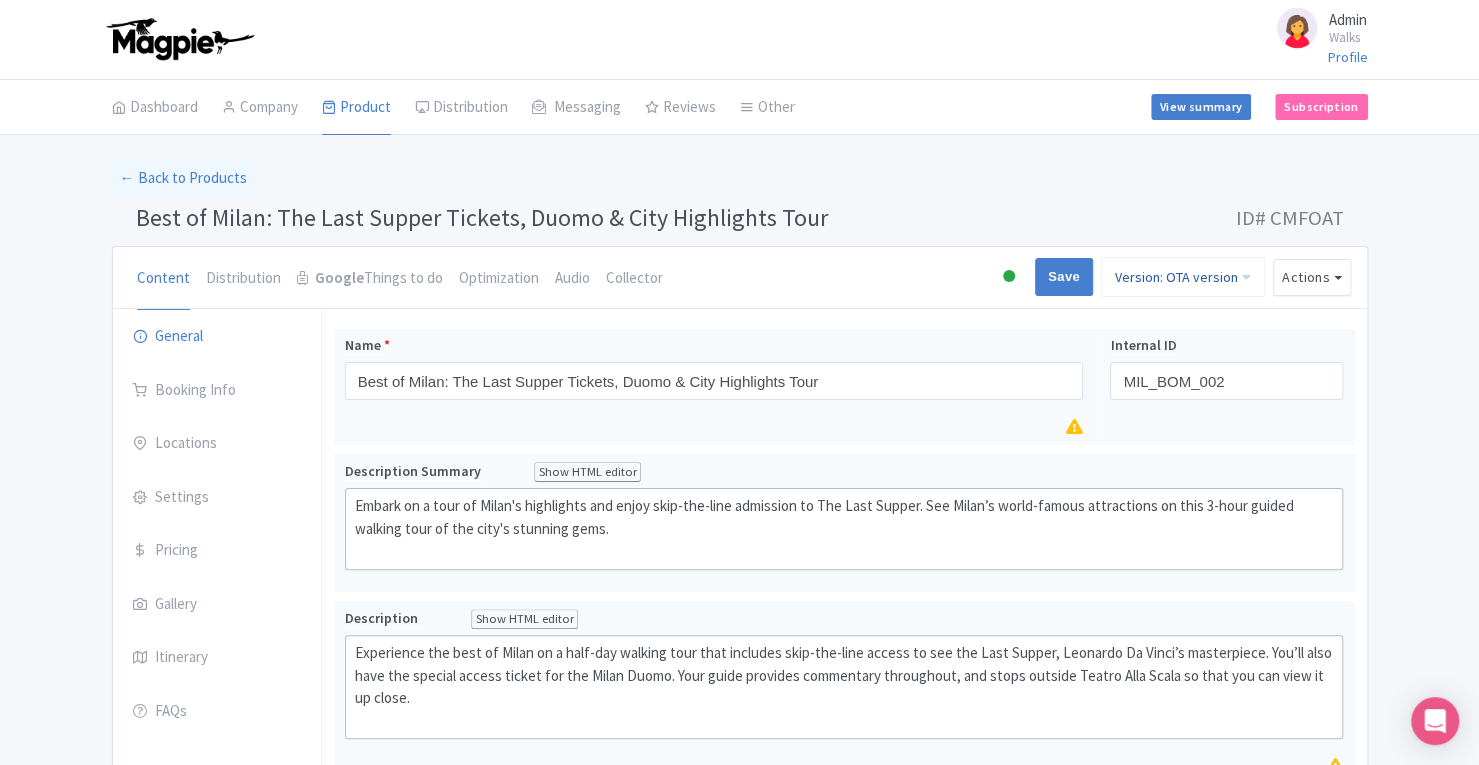 click on "Version: OTA version" at bounding box center (1183, 277) 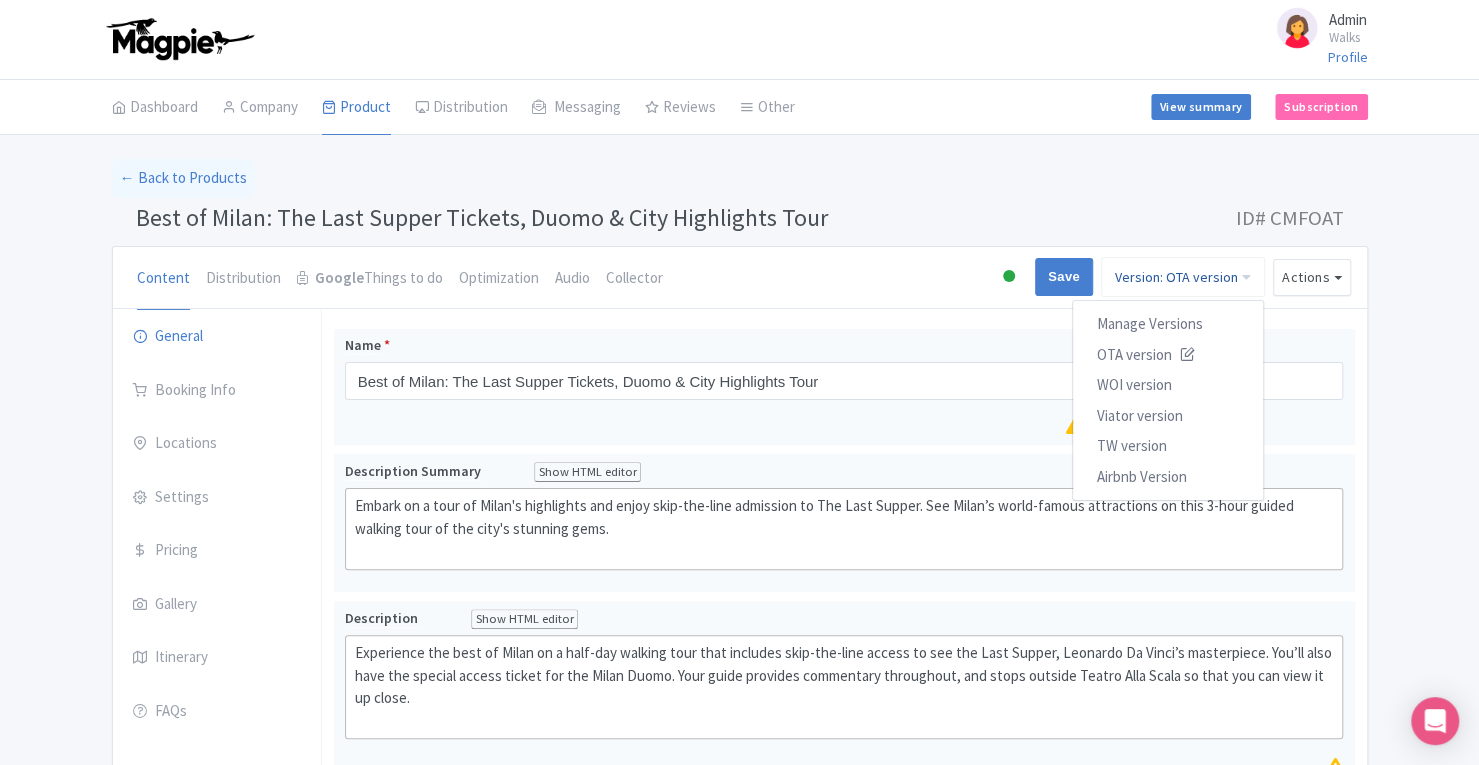 click on "Version: OTA version" at bounding box center [1183, 277] 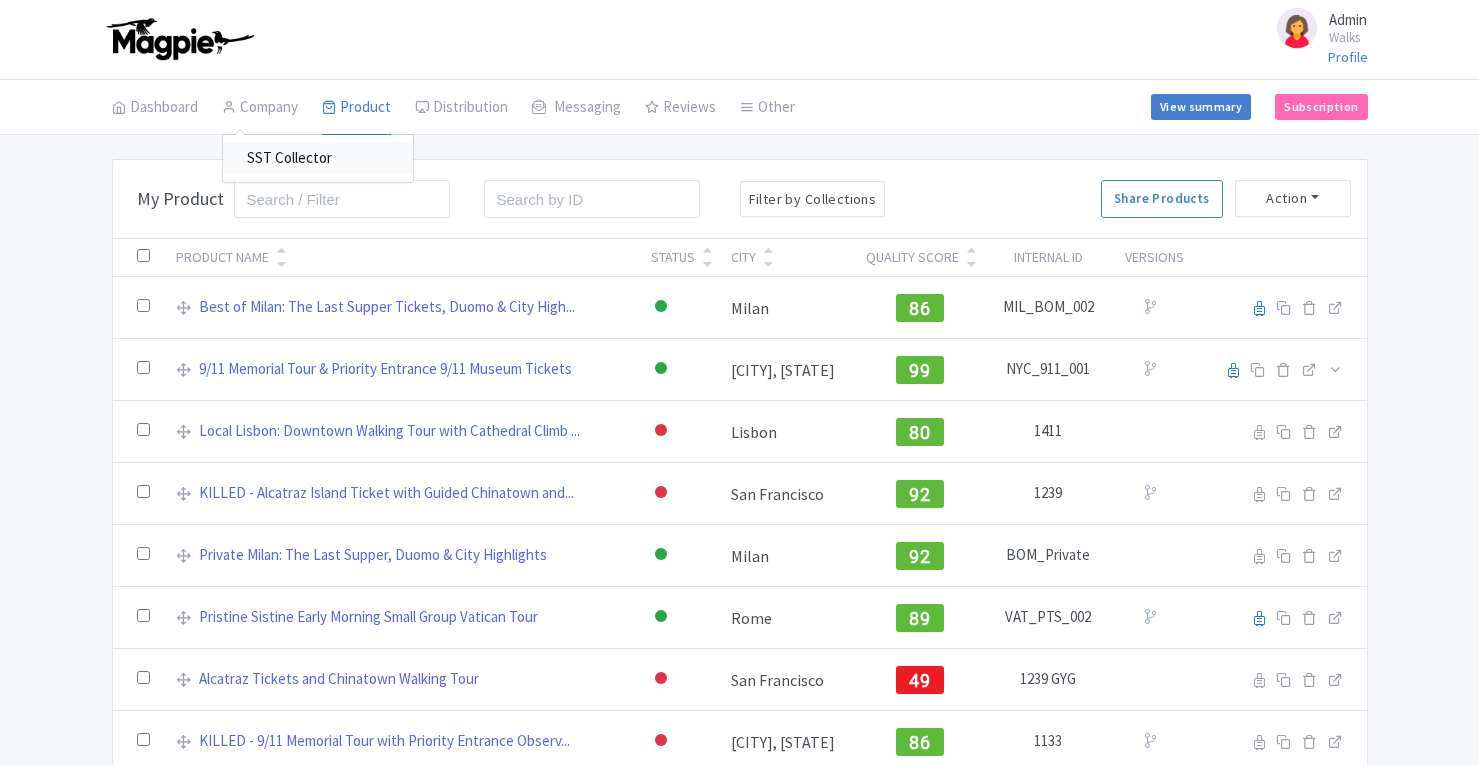 scroll, scrollTop: 0, scrollLeft: 0, axis: both 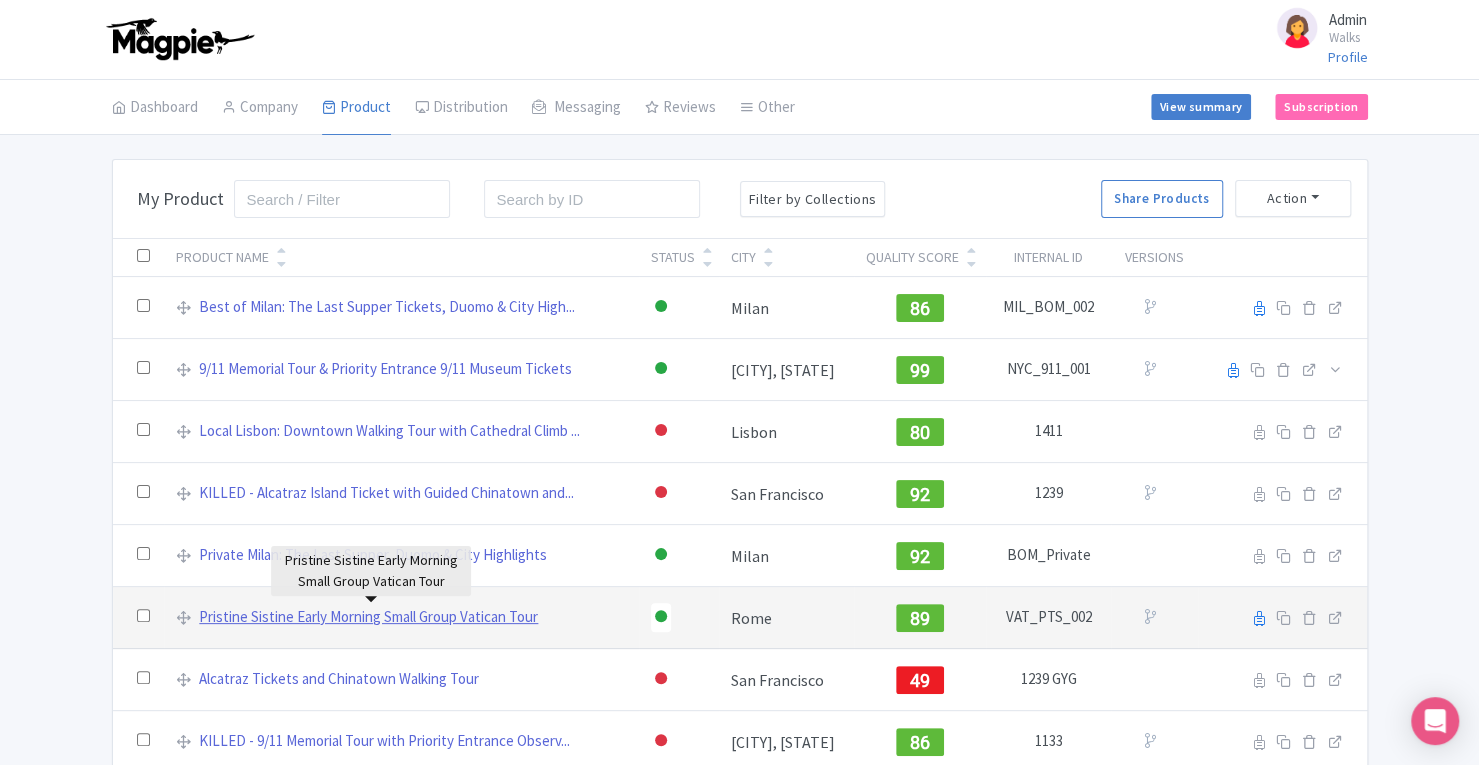 click on "Pristine Sistine Early Morning Small Group Vatican Tour" at bounding box center [368, 617] 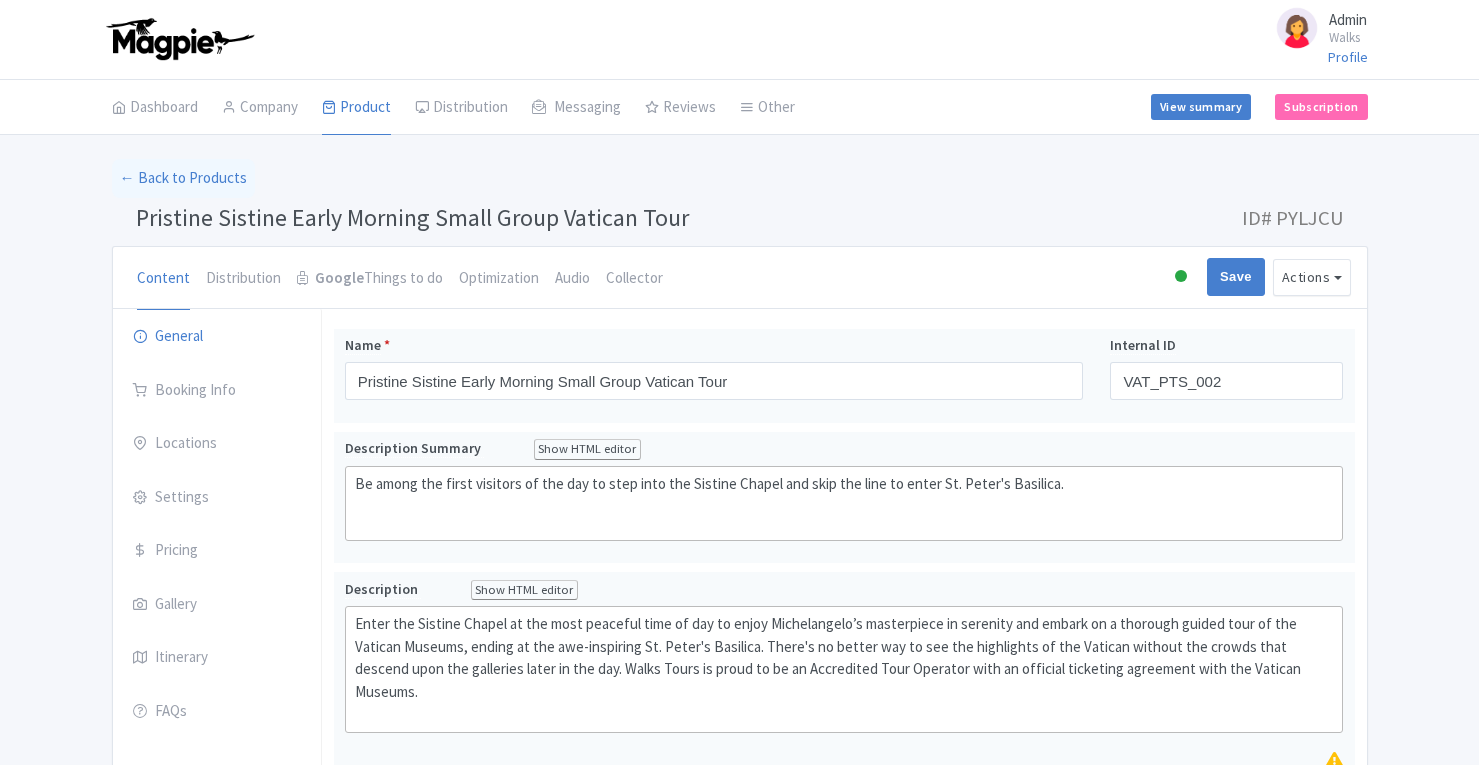 scroll, scrollTop: 0, scrollLeft: 0, axis: both 